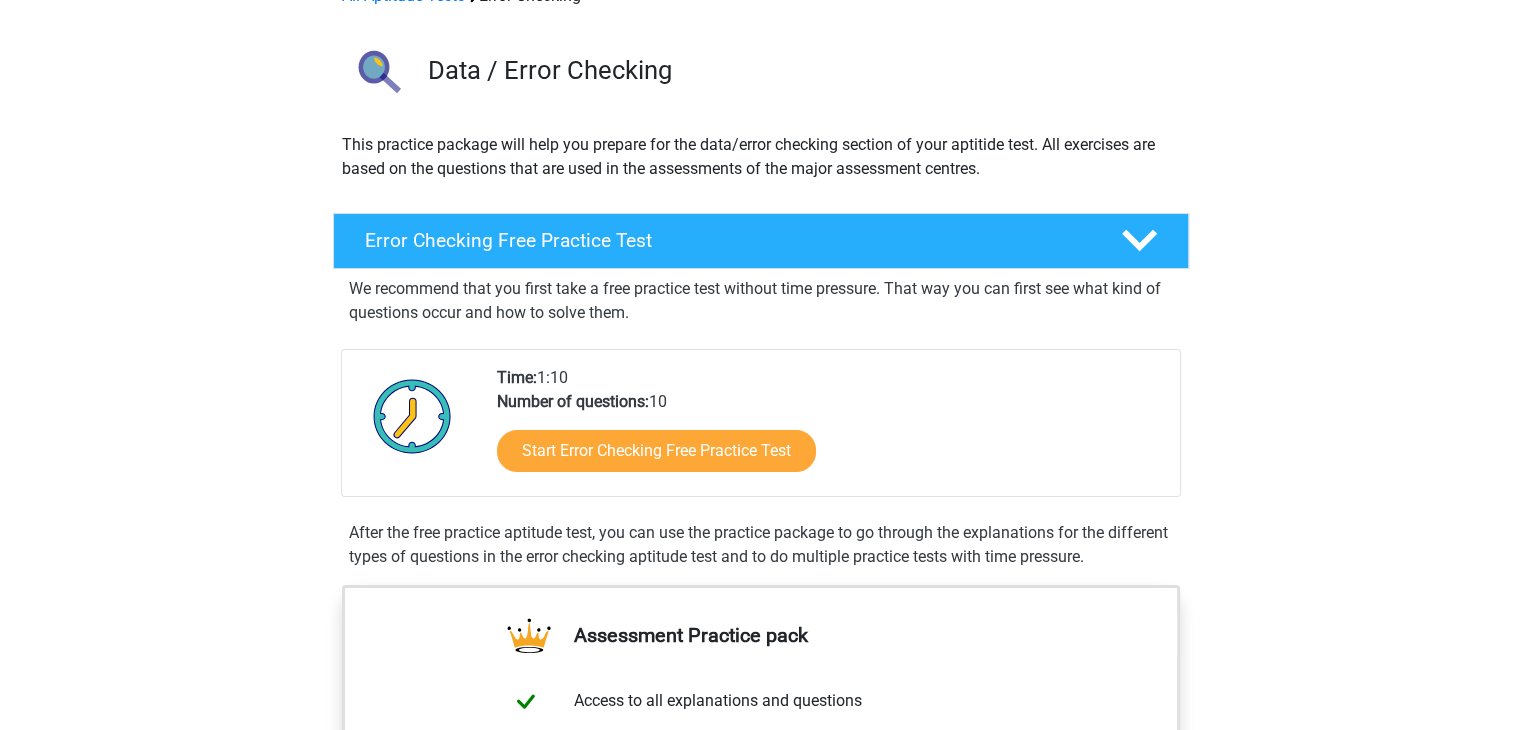 scroll, scrollTop: 132, scrollLeft: 0, axis: vertical 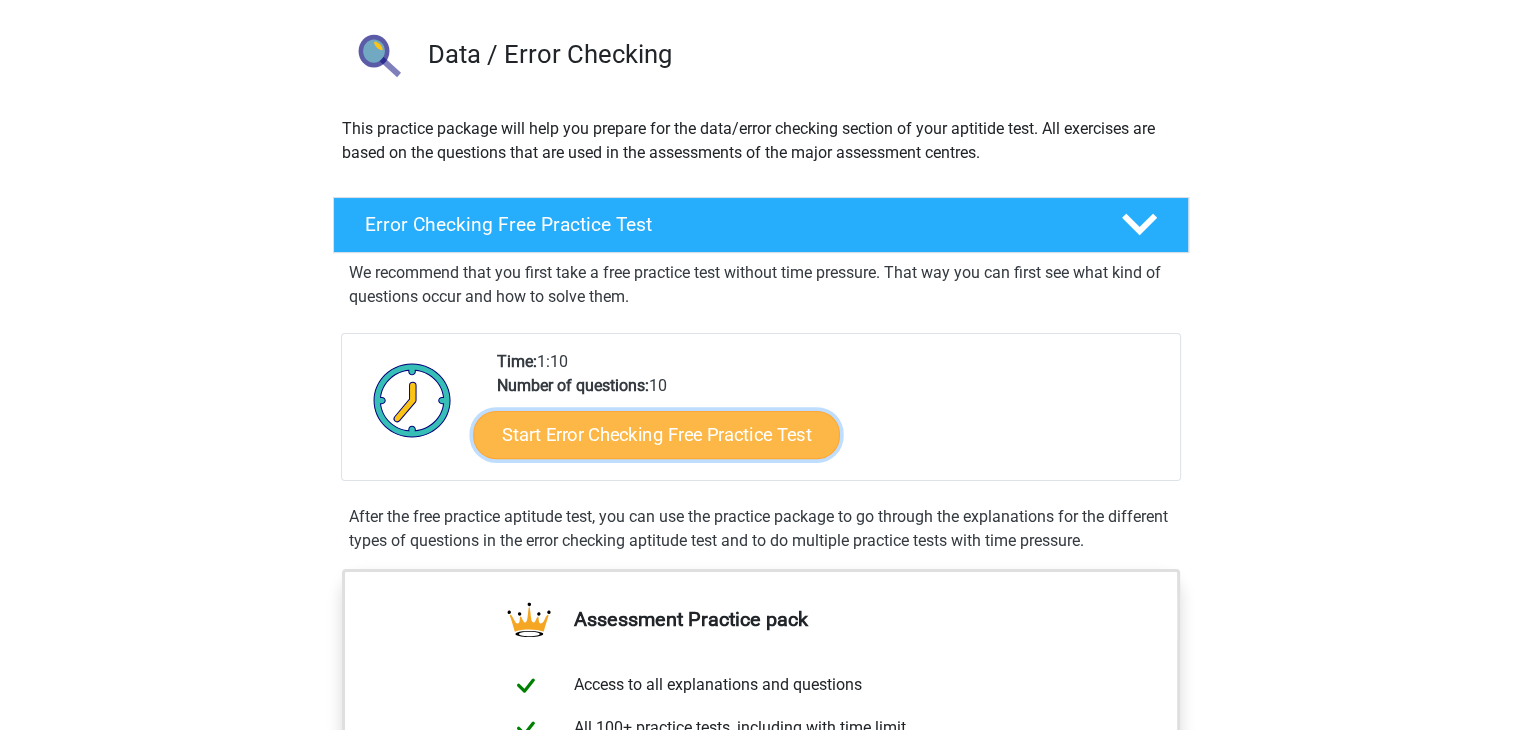 click on "Start Error Checking
Free Practice Test" at bounding box center [656, 435] 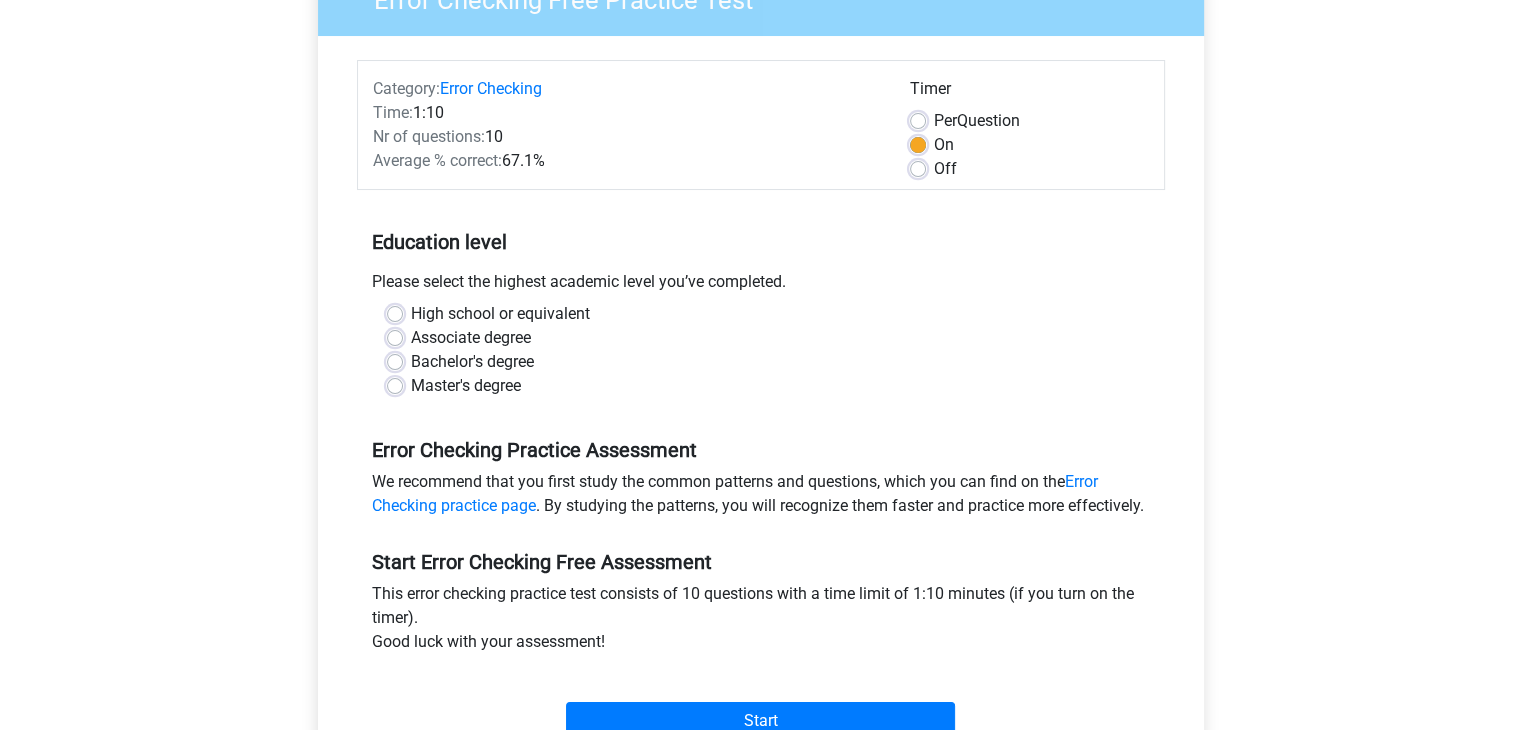 scroll, scrollTop: 202, scrollLeft: 0, axis: vertical 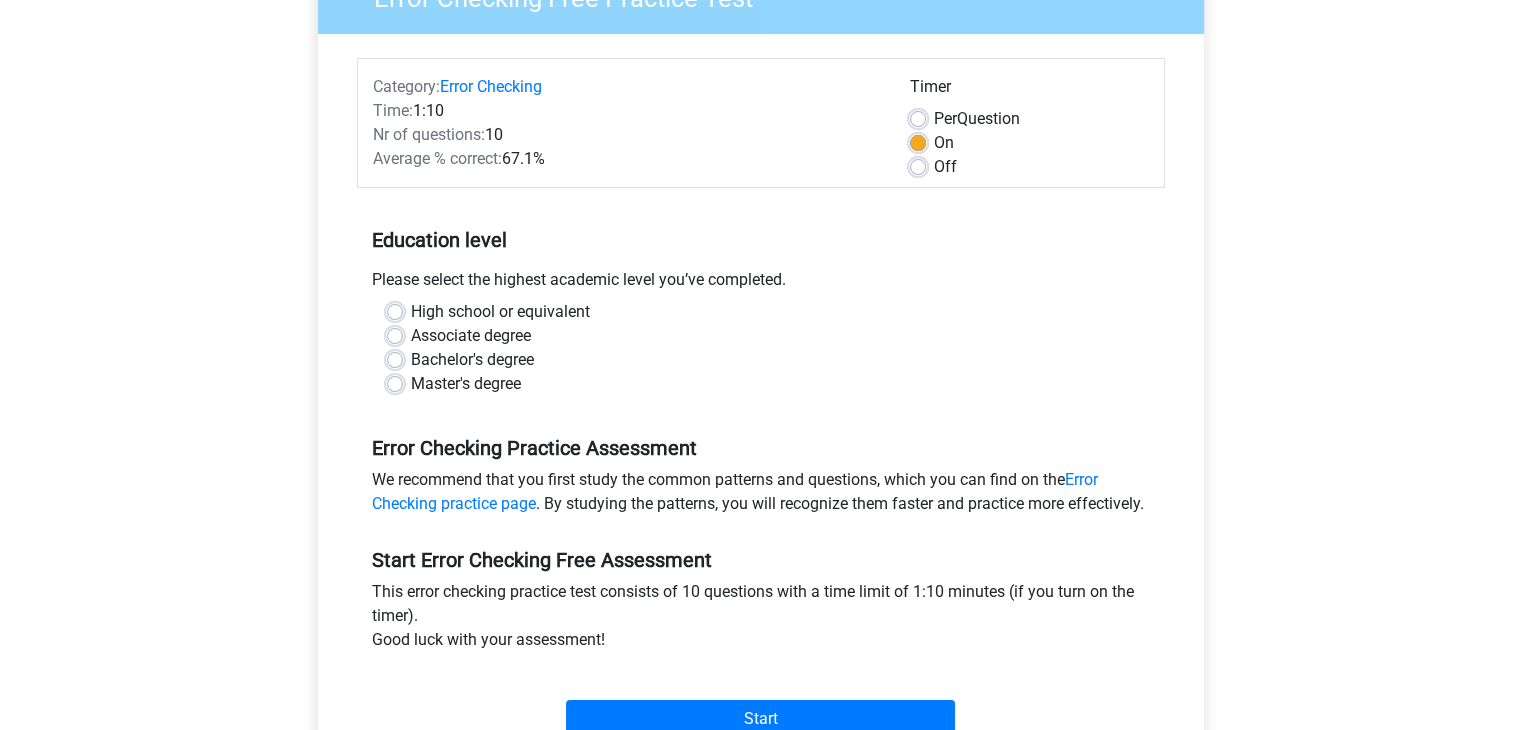 click on "High school or equivalent" at bounding box center (500, 312) 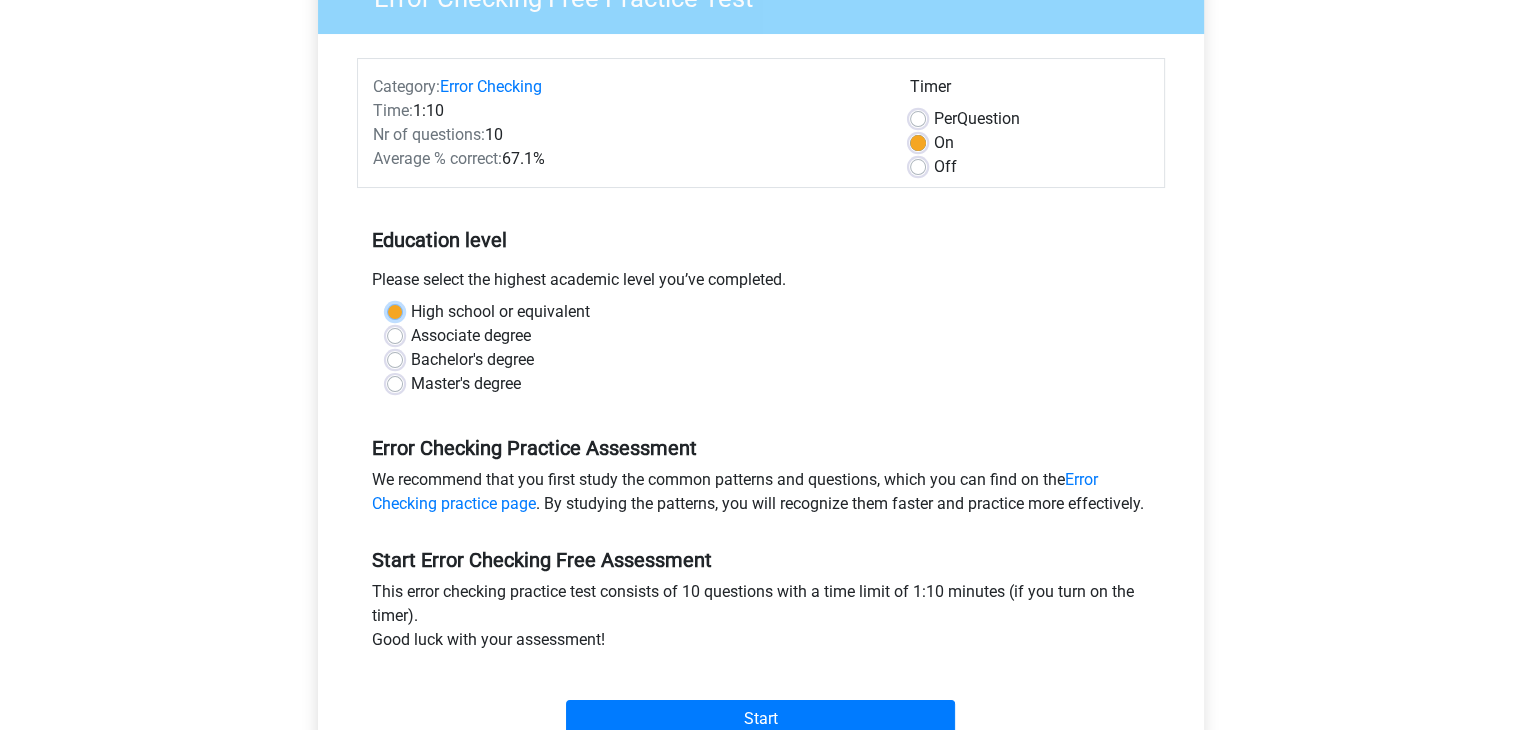 click on "High school or equivalent" at bounding box center [395, 310] 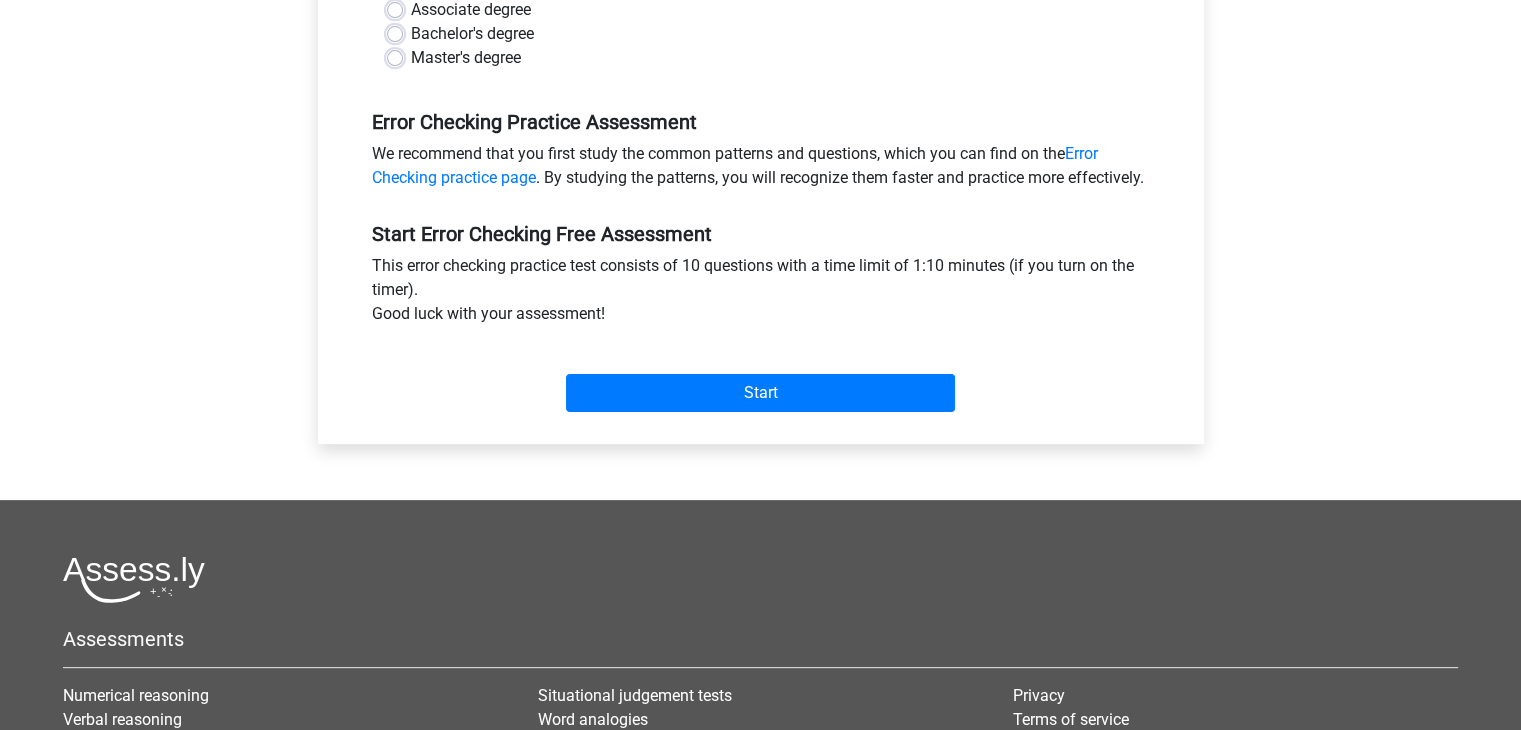 scroll, scrollTop: 530, scrollLeft: 0, axis: vertical 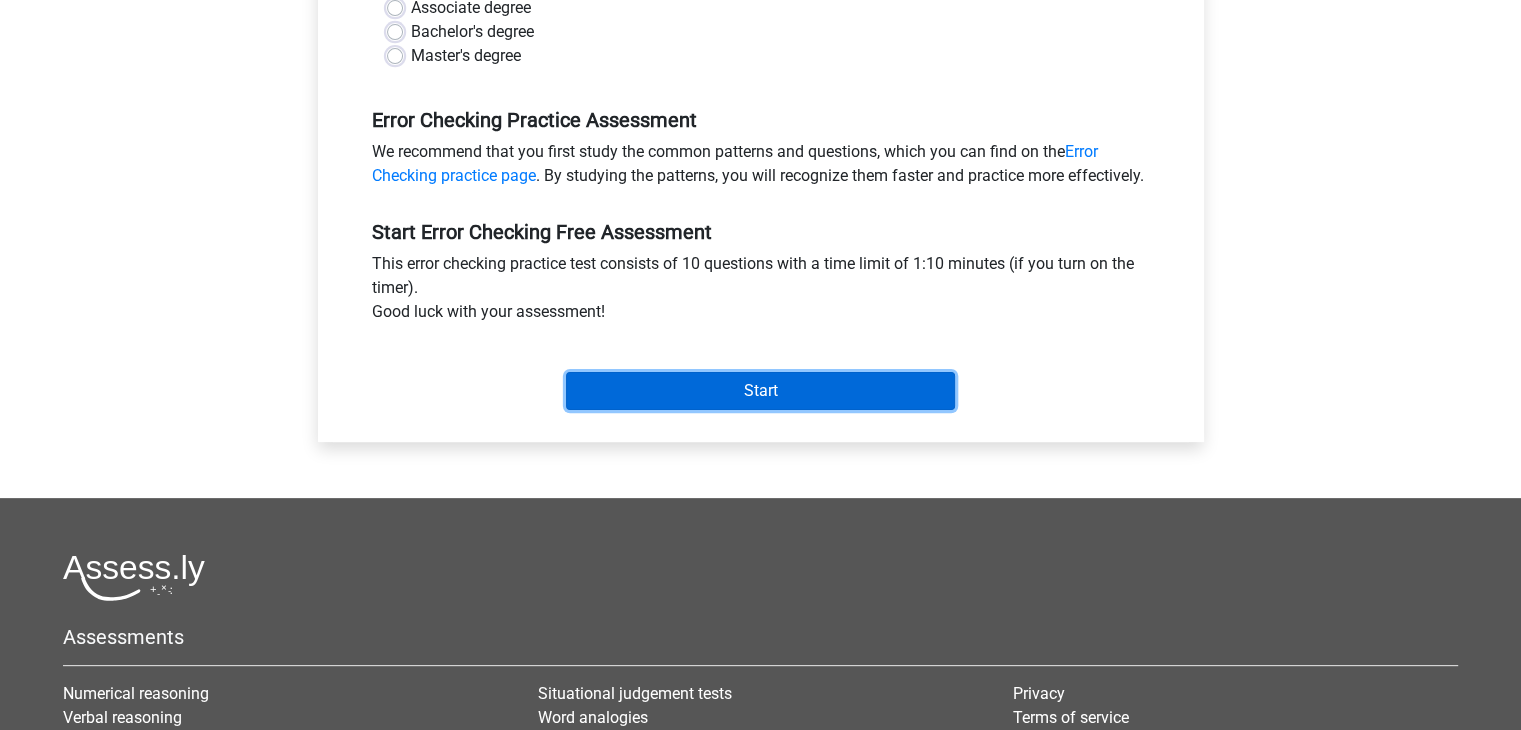 click on "Start" at bounding box center (760, 391) 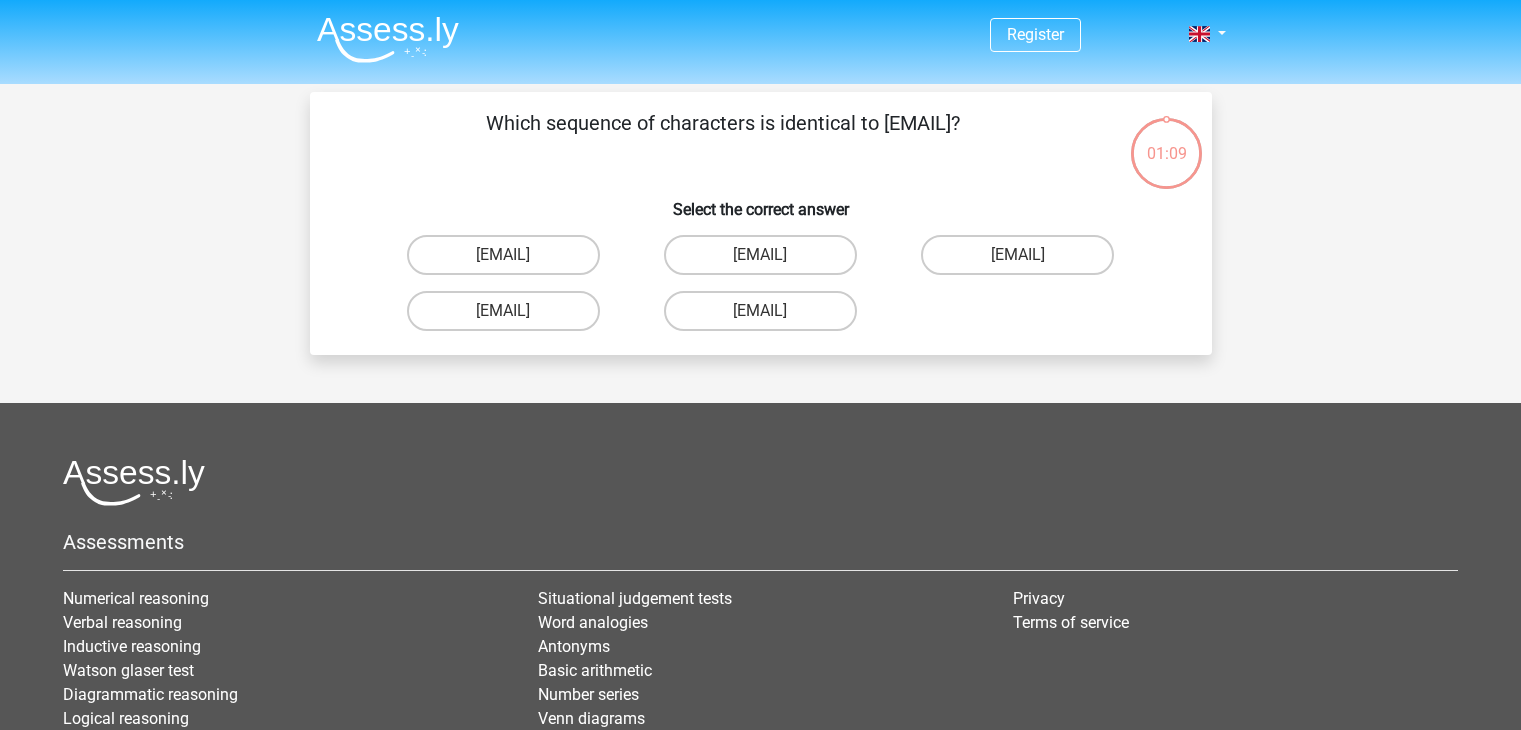 scroll, scrollTop: 0, scrollLeft: 0, axis: both 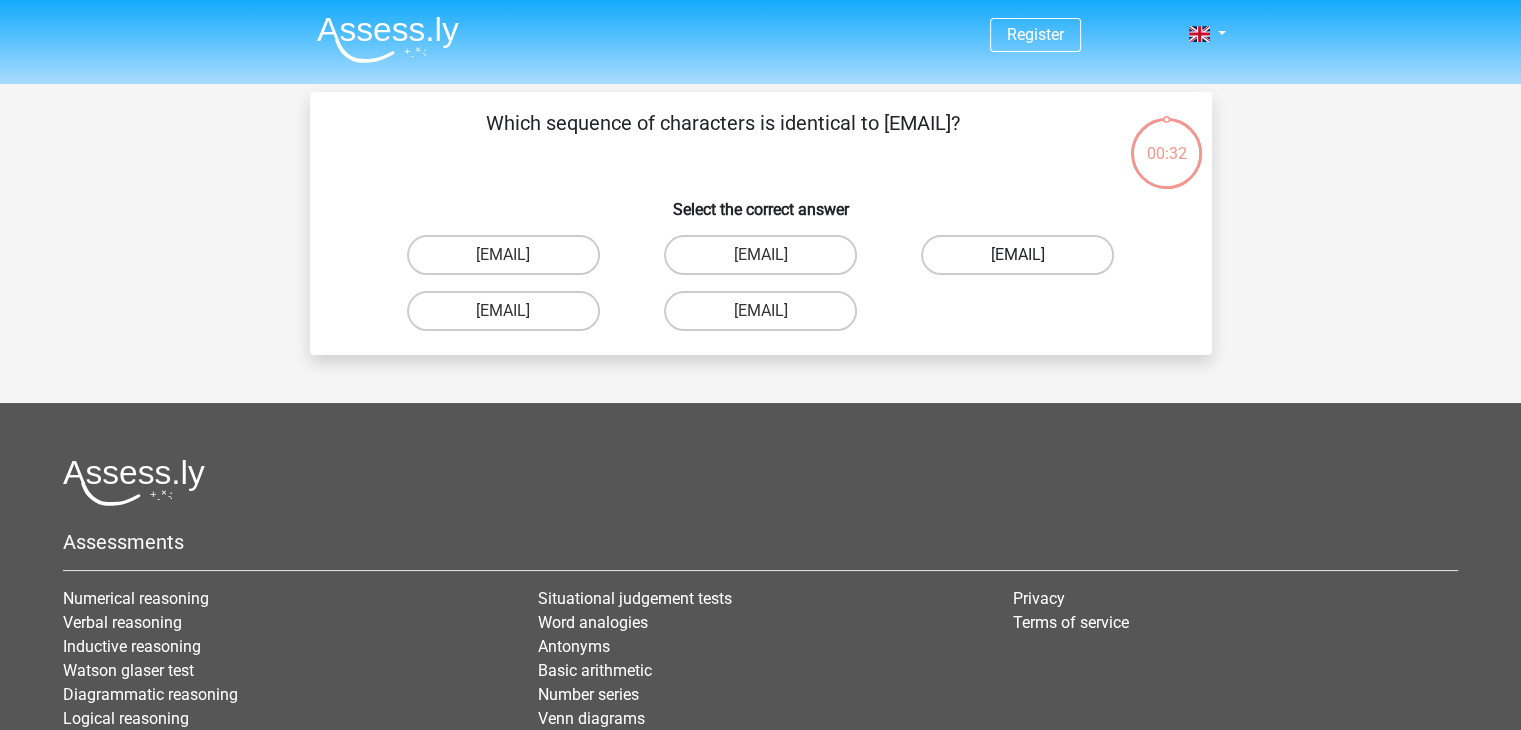 click on "Evie_Meade@jointmail.com.uk" at bounding box center (1017, 255) 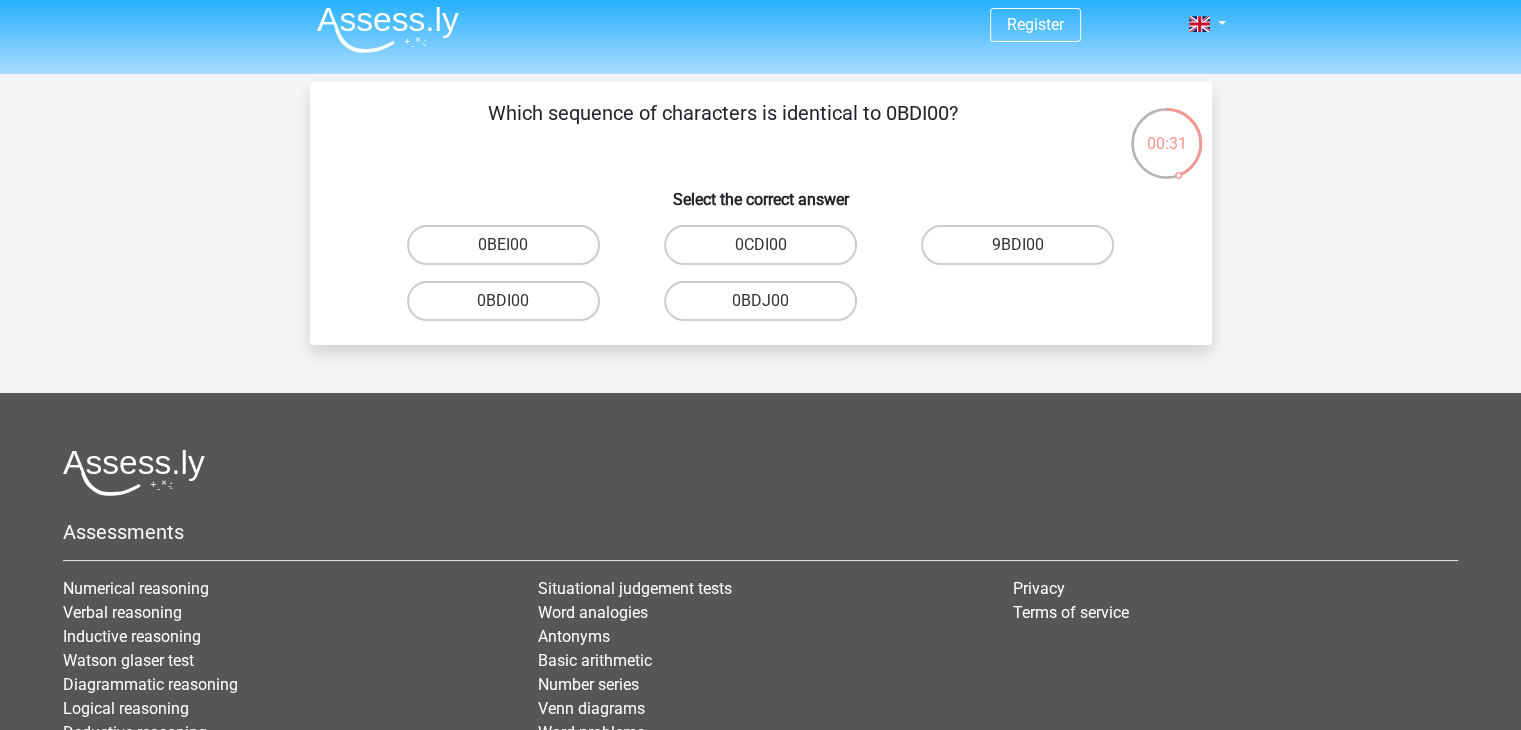 scroll, scrollTop: 8, scrollLeft: 0, axis: vertical 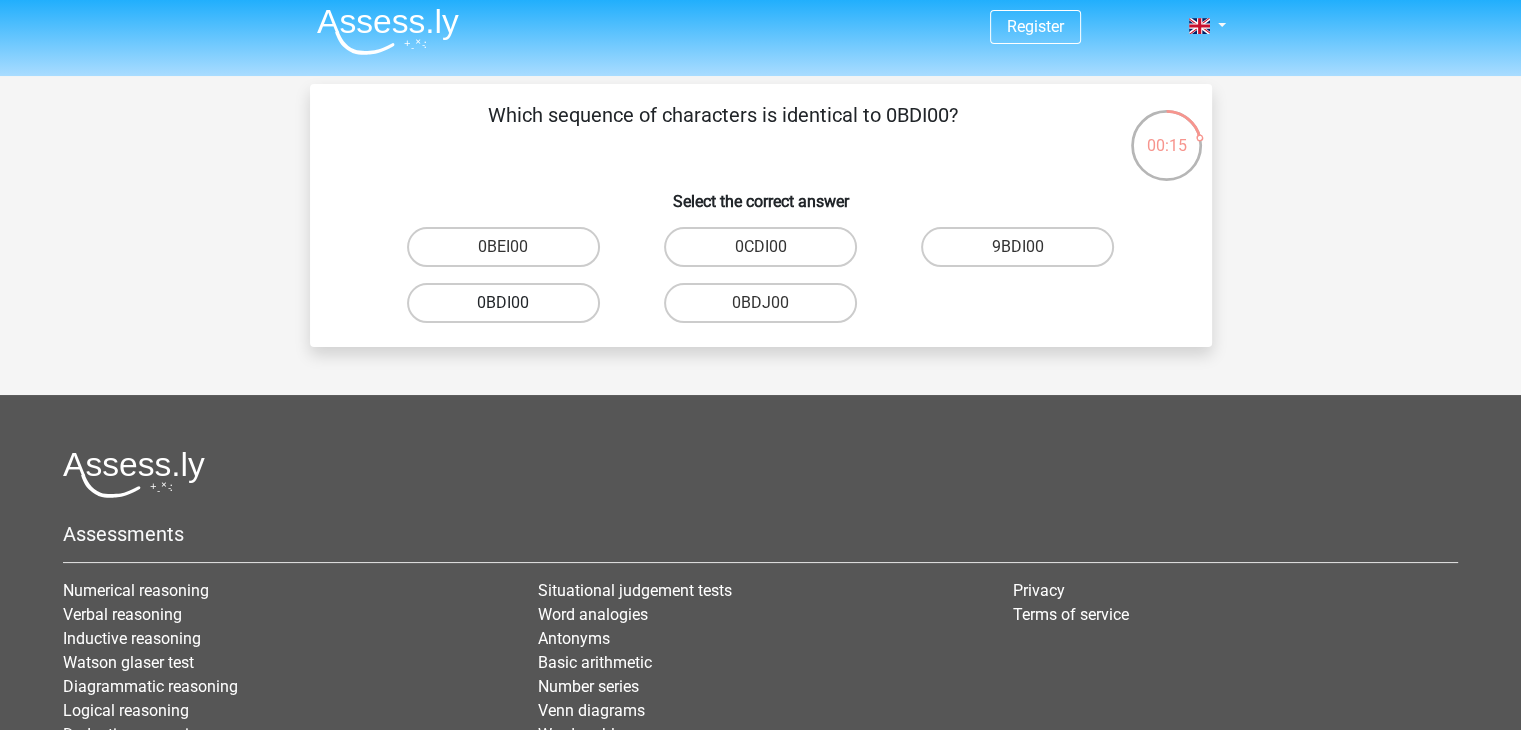 click on "0BDI00" at bounding box center [503, 303] 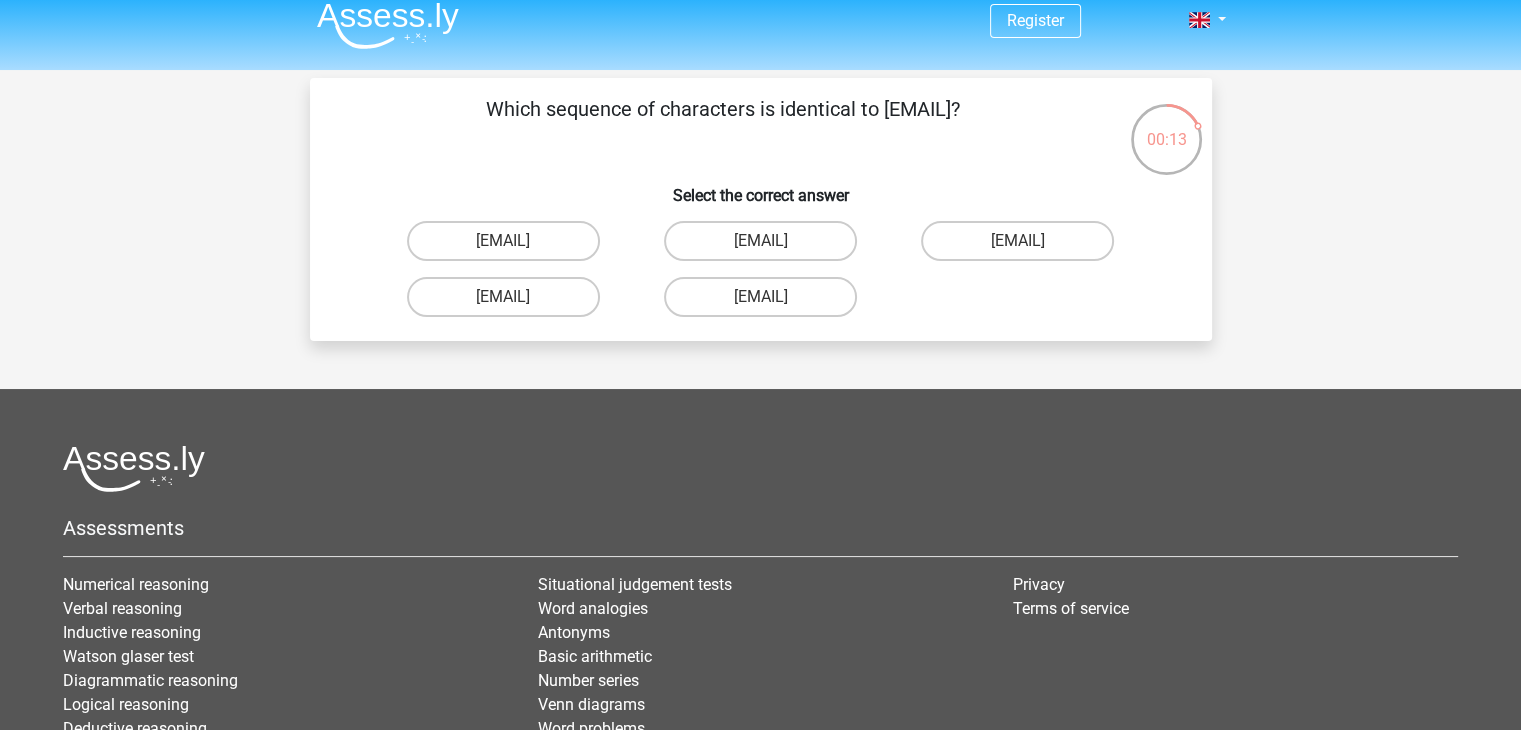 scroll, scrollTop: 13, scrollLeft: 0, axis: vertical 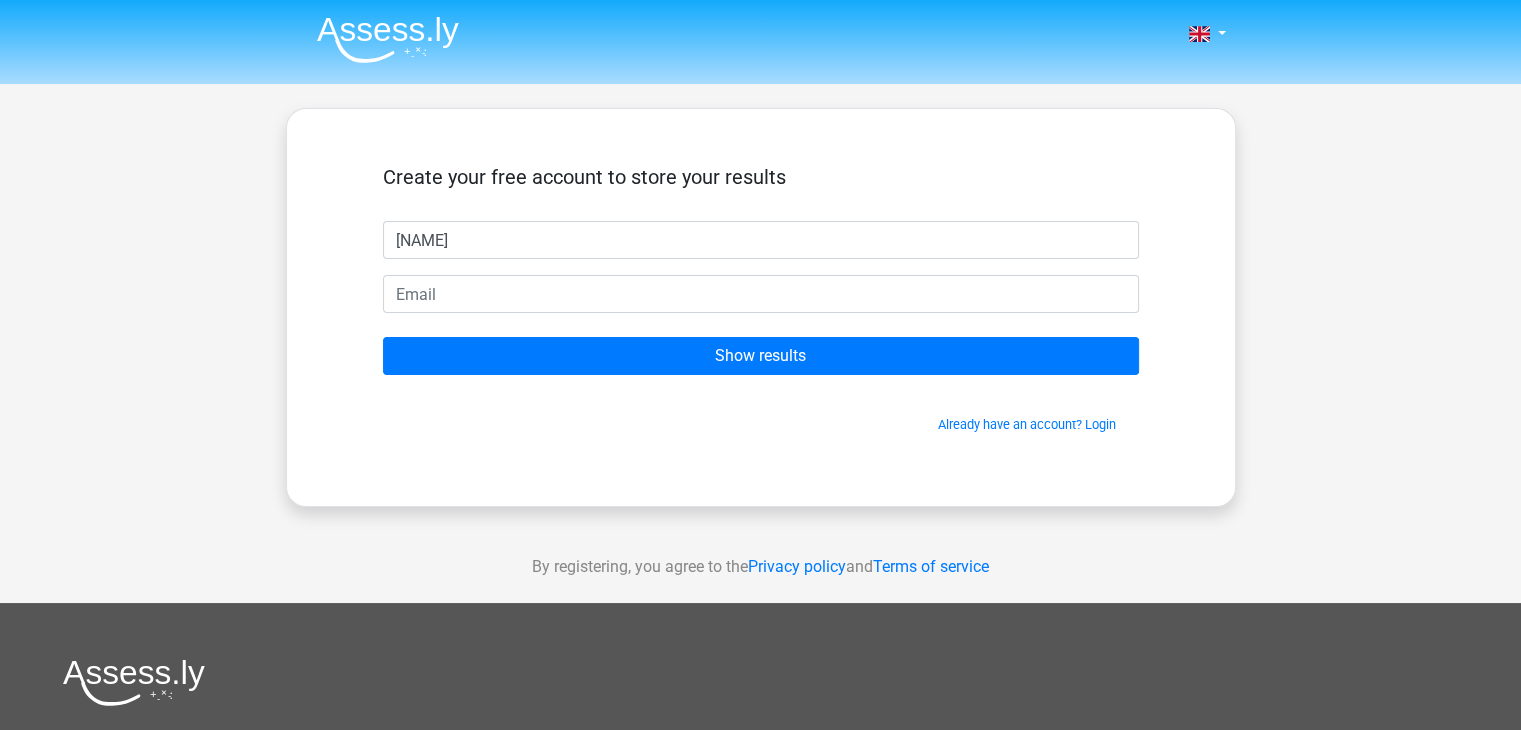 type on "jaroslav" 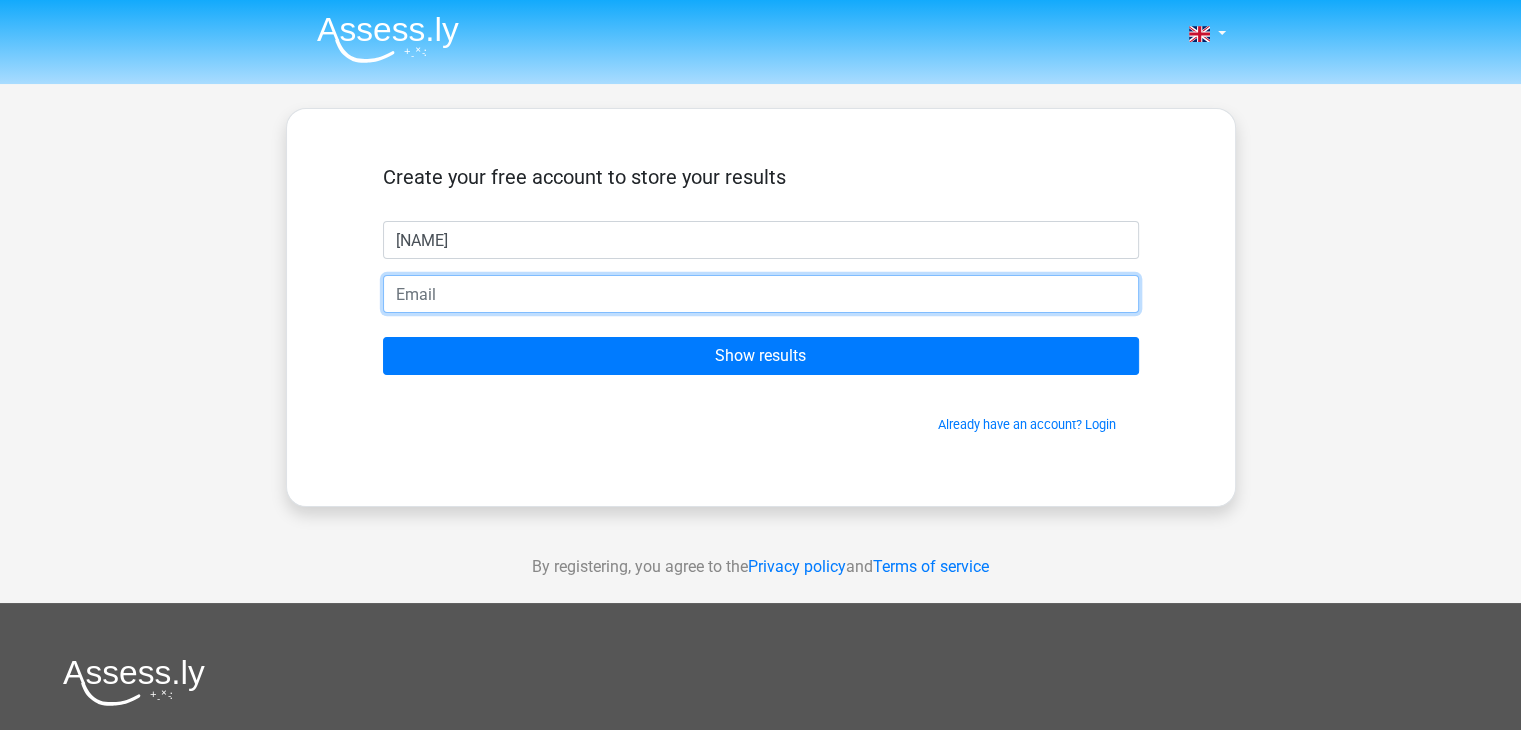 click at bounding box center [761, 294] 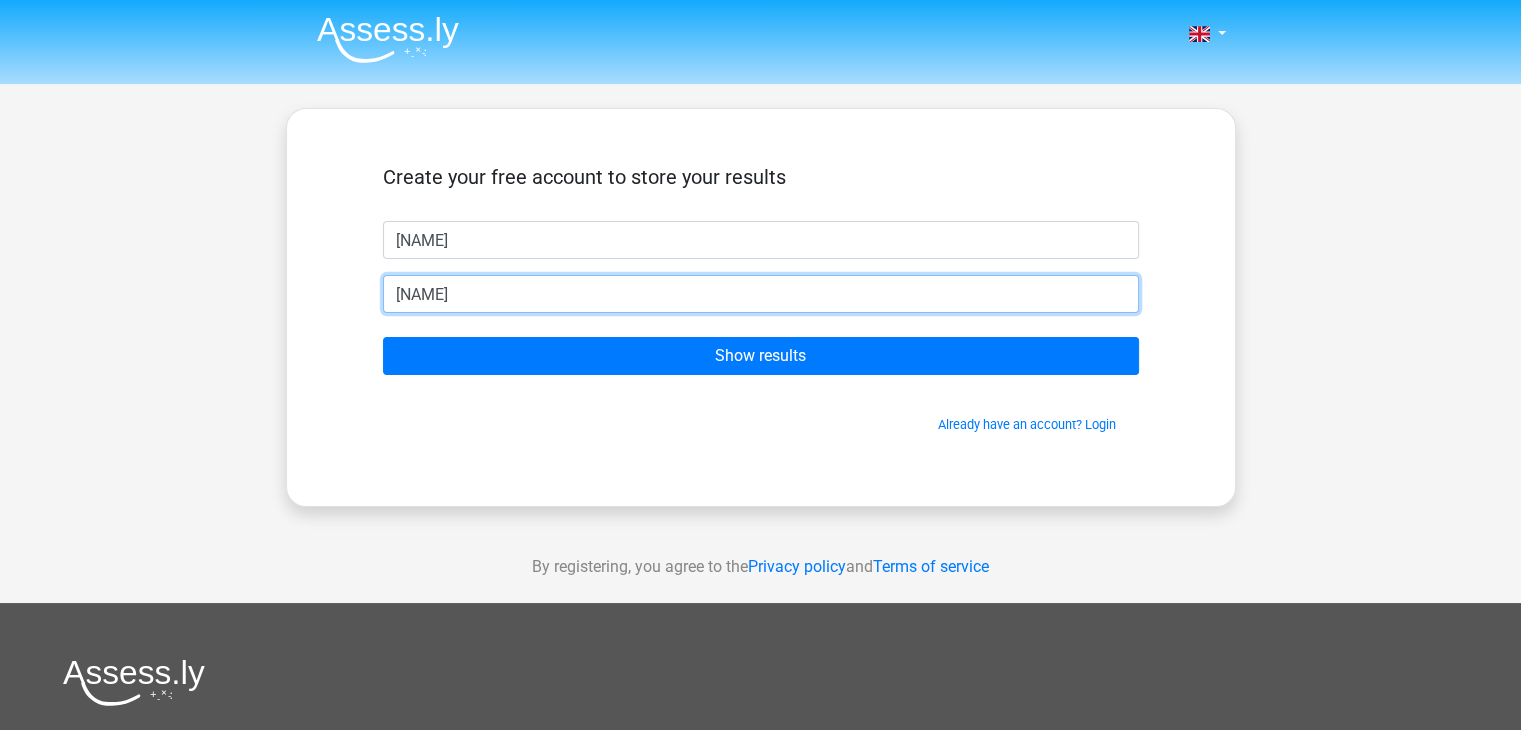 type on "[EMAIL]" 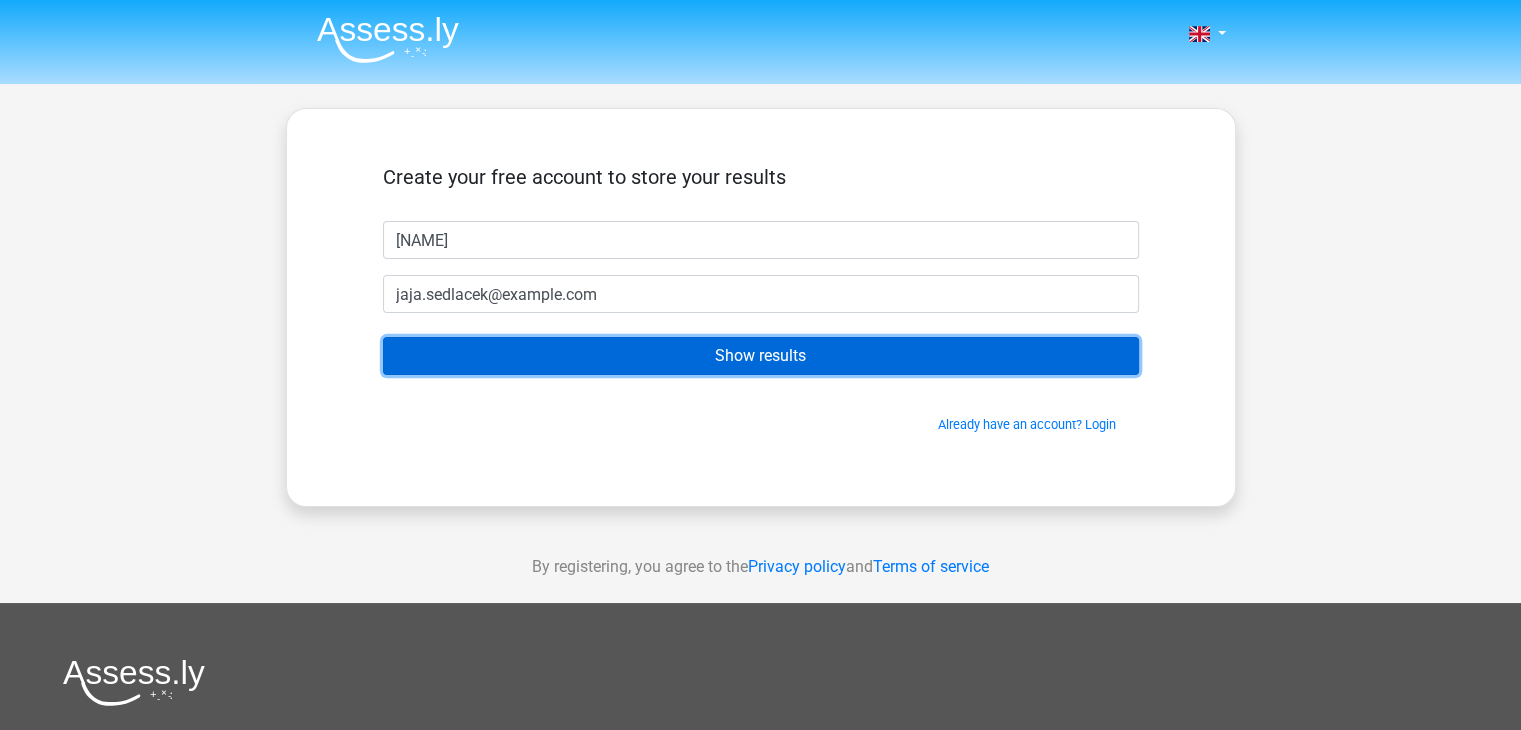 click on "Show results" at bounding box center (761, 356) 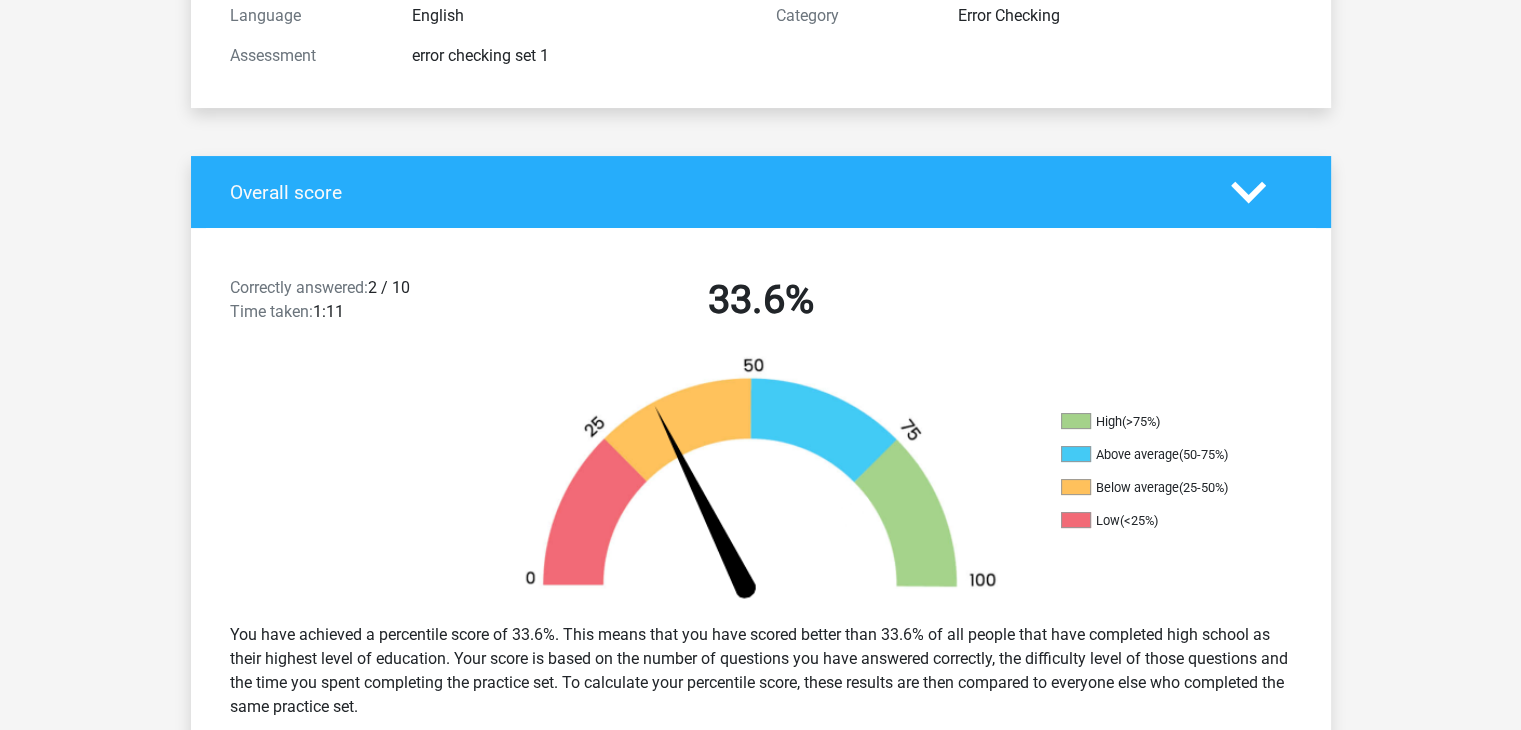 scroll, scrollTop: 282, scrollLeft: 0, axis: vertical 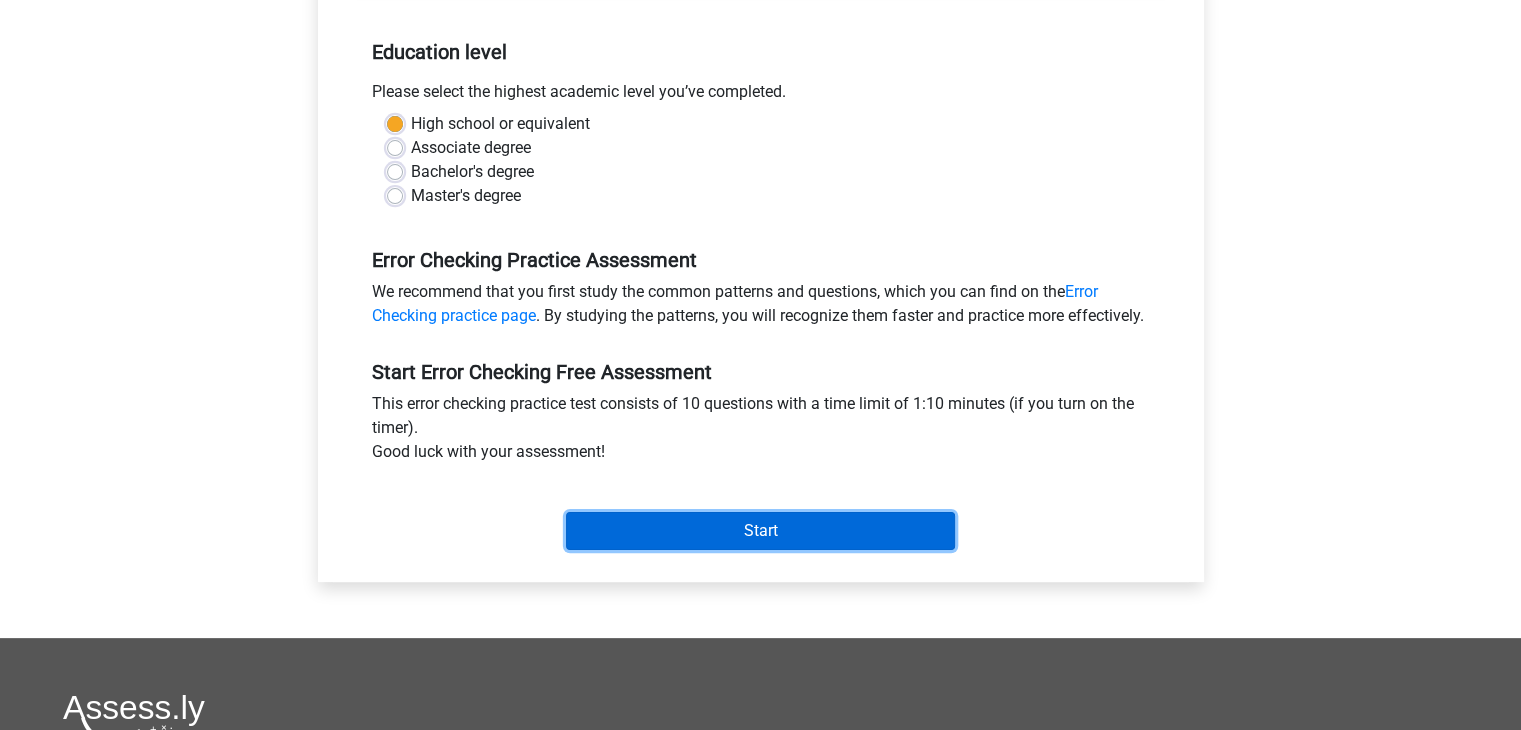 click on "Start" at bounding box center [760, 531] 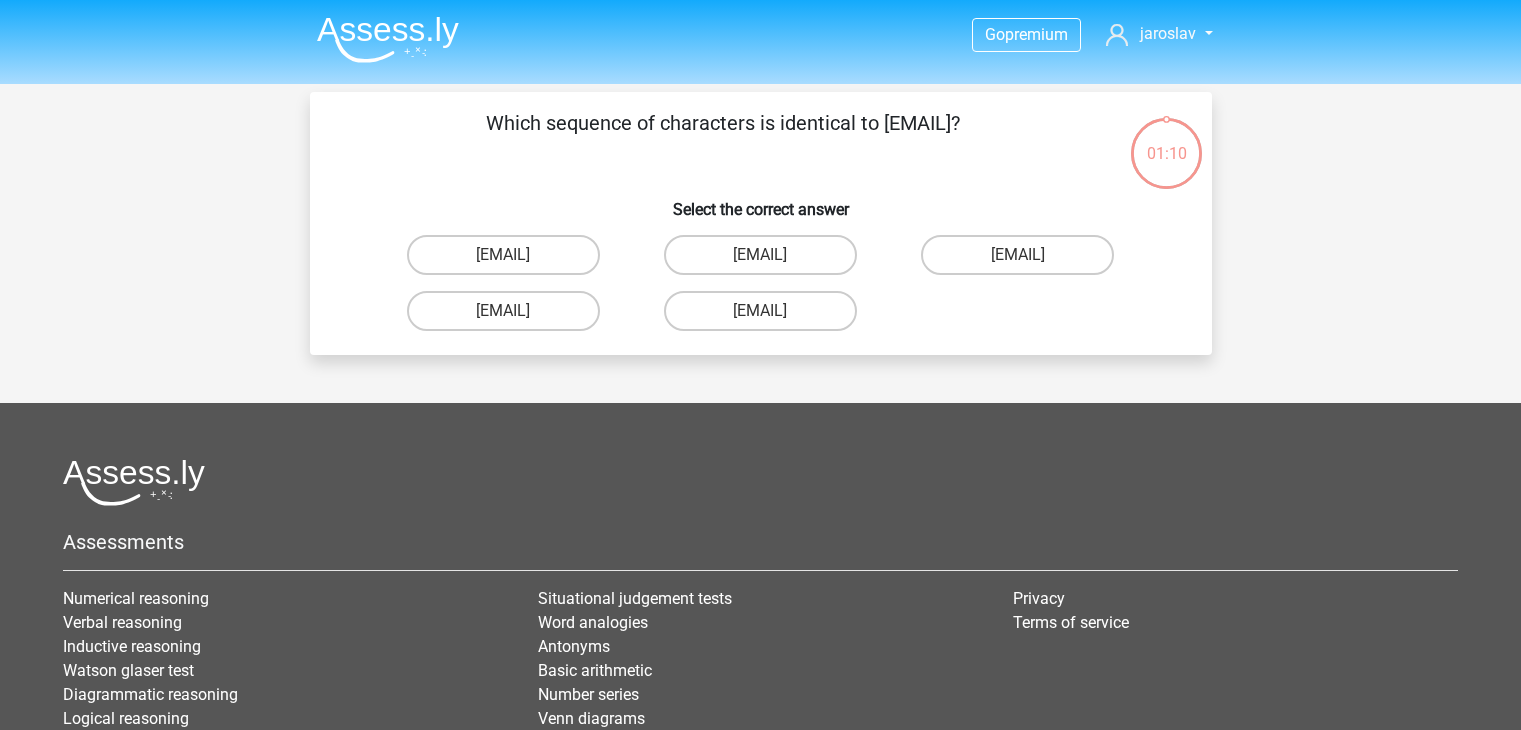 scroll, scrollTop: 0, scrollLeft: 0, axis: both 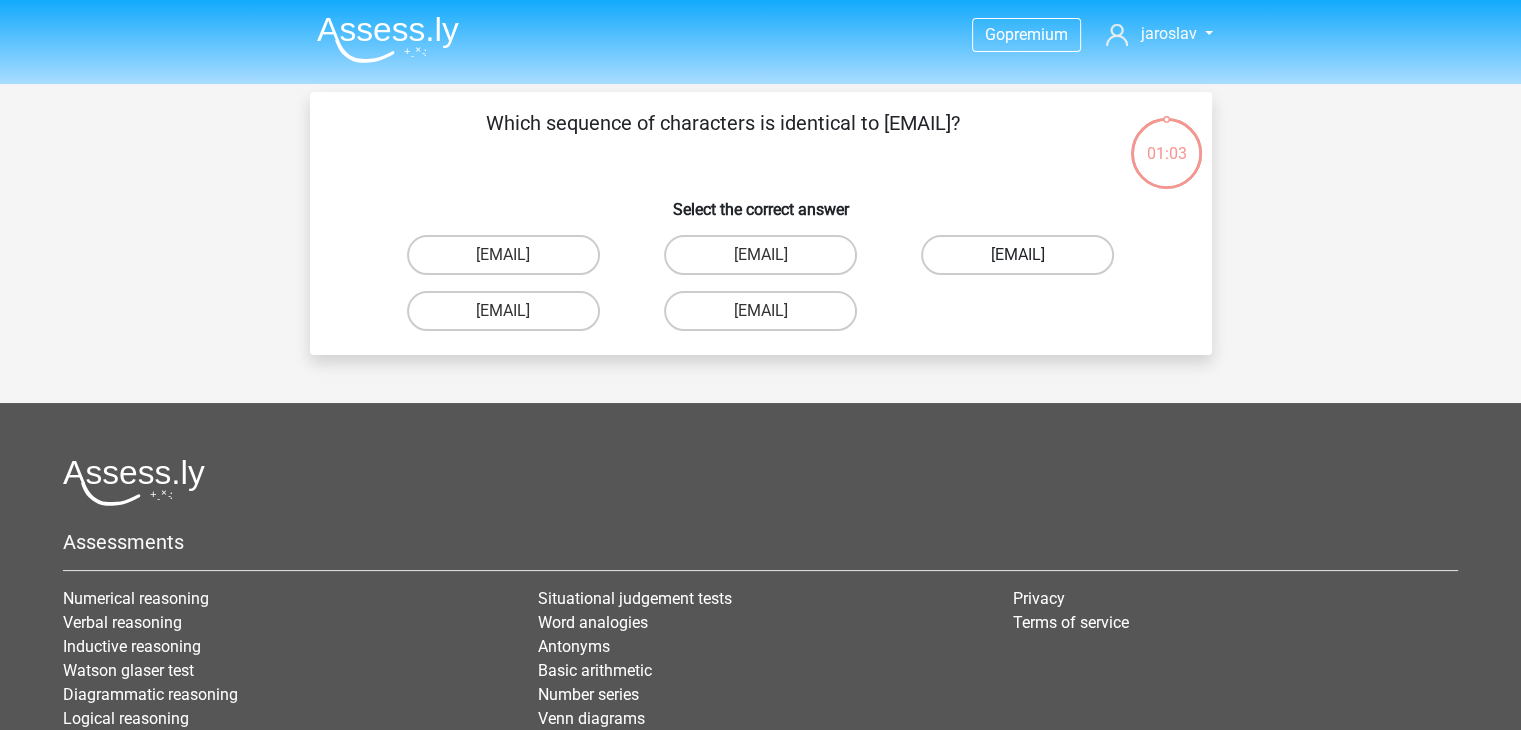 click on "[EMAIL]" at bounding box center [1017, 255] 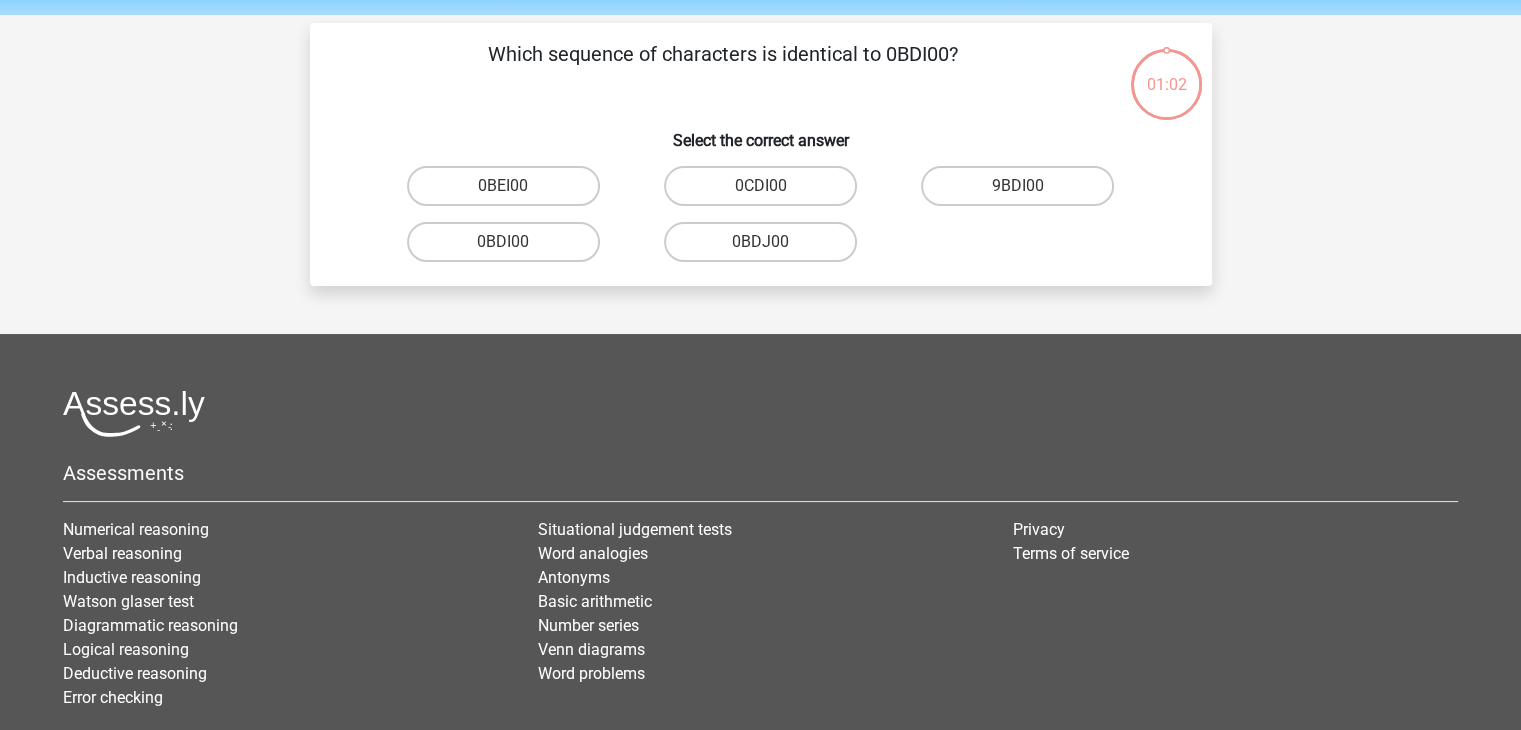 scroll, scrollTop: 92, scrollLeft: 0, axis: vertical 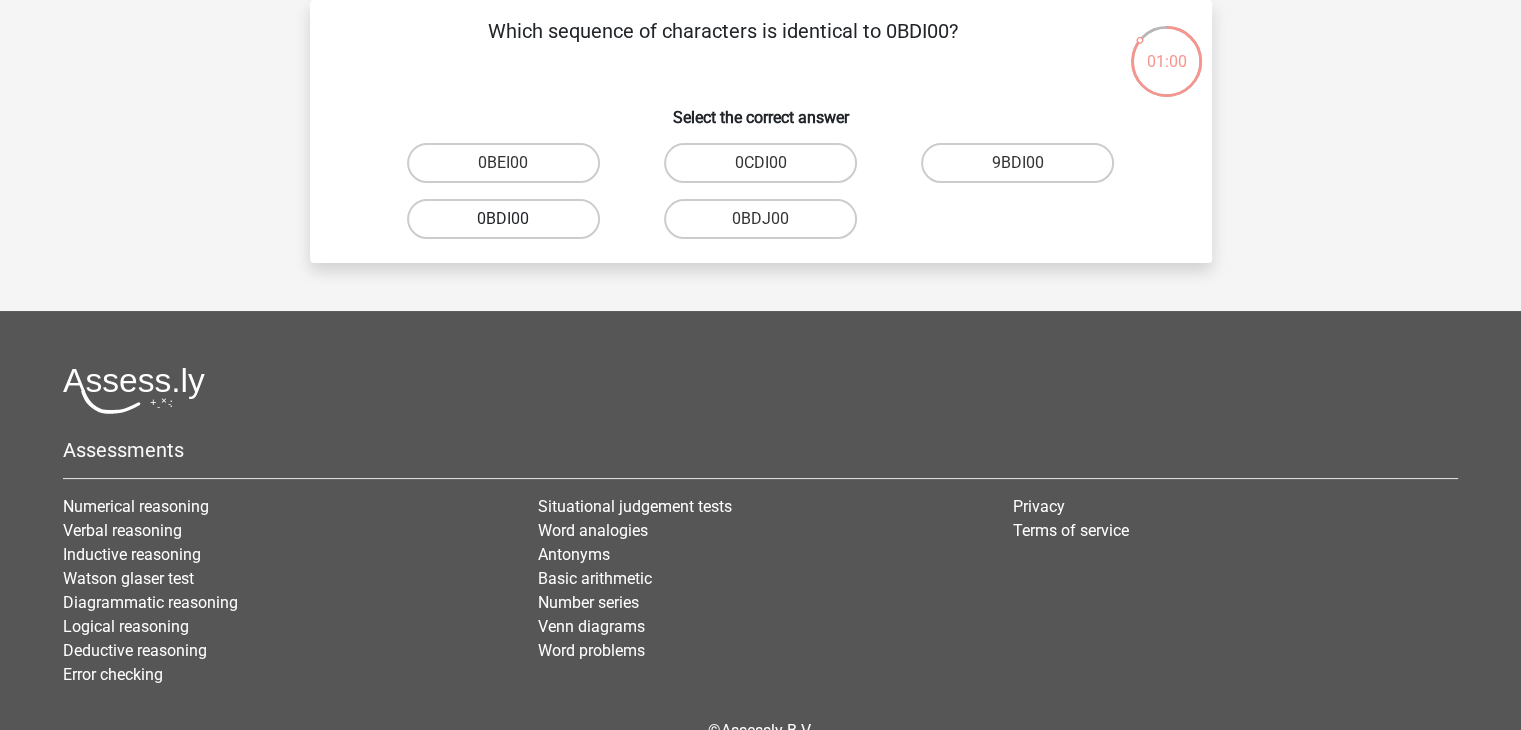 click on "0BDI00" at bounding box center [503, 219] 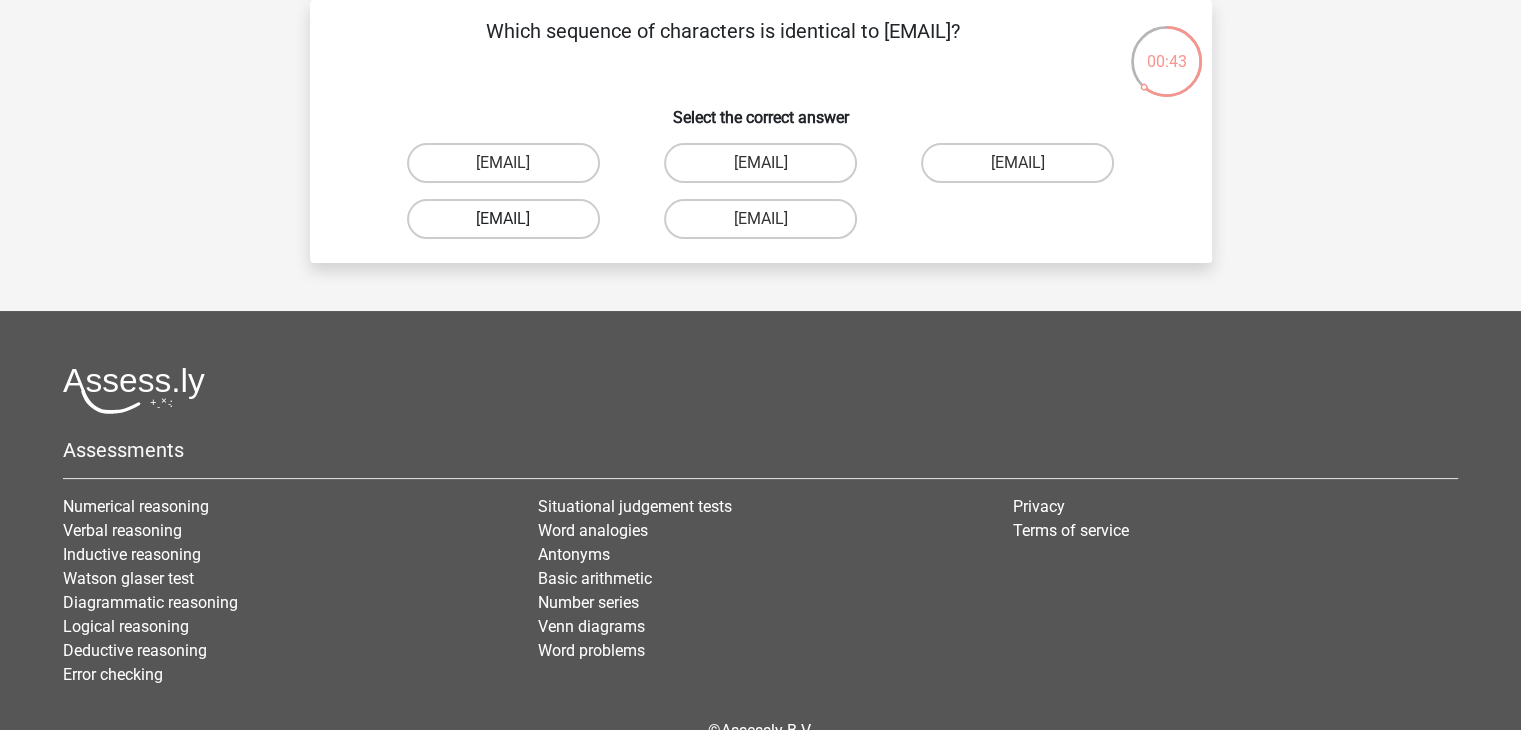 click on "Phoebe-Patterson@g_mail.gr" at bounding box center [503, 219] 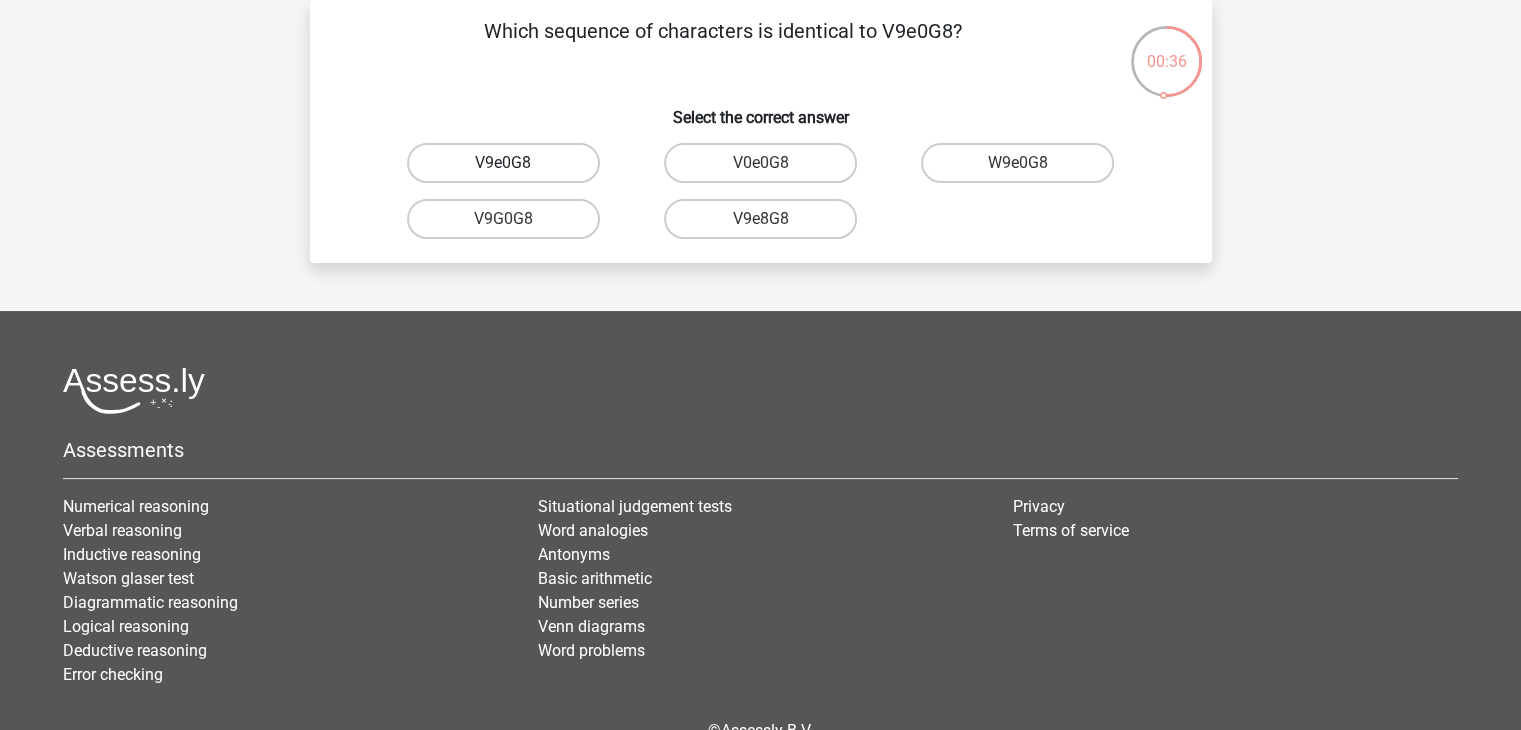 click on "V9e0G8" at bounding box center (503, 163) 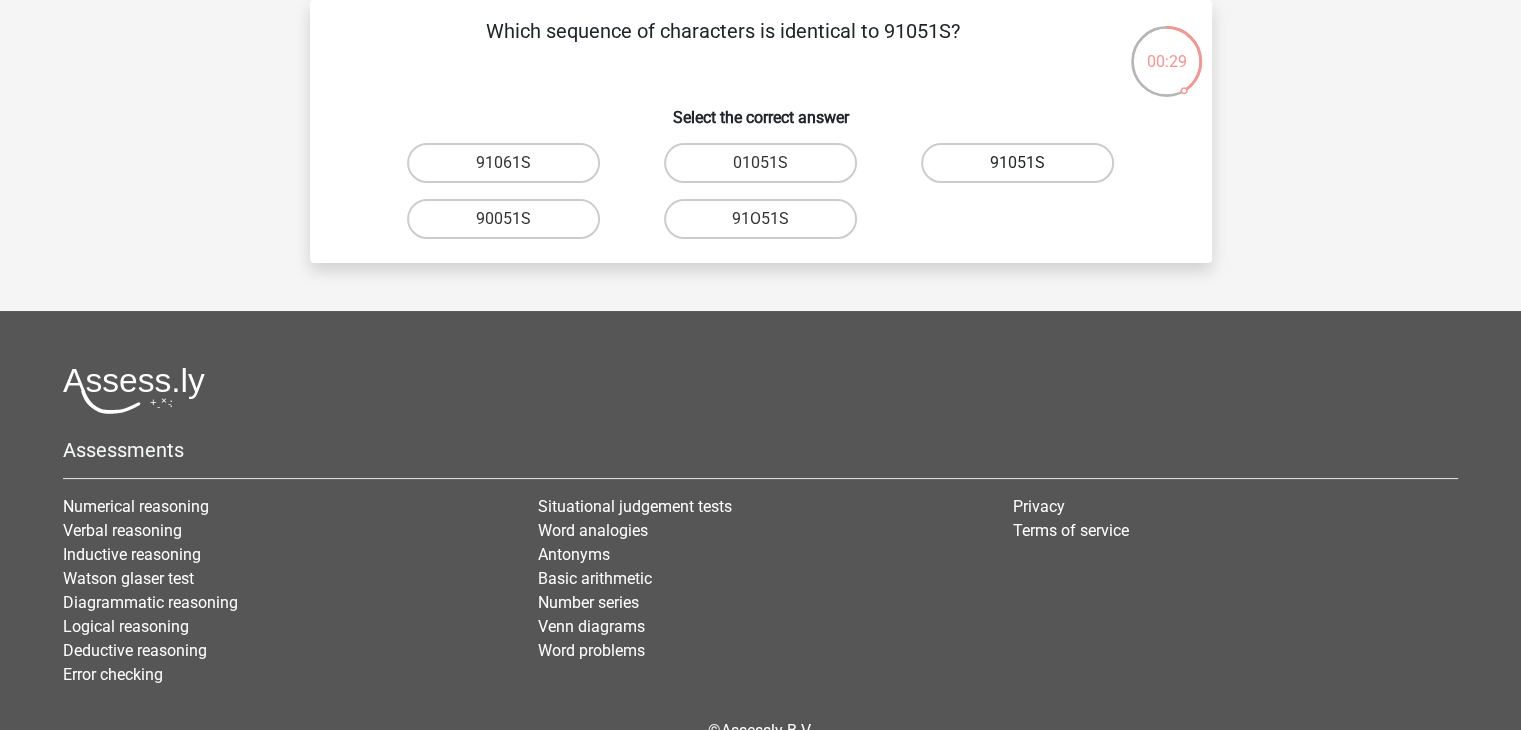 click on "91051S" at bounding box center (1017, 163) 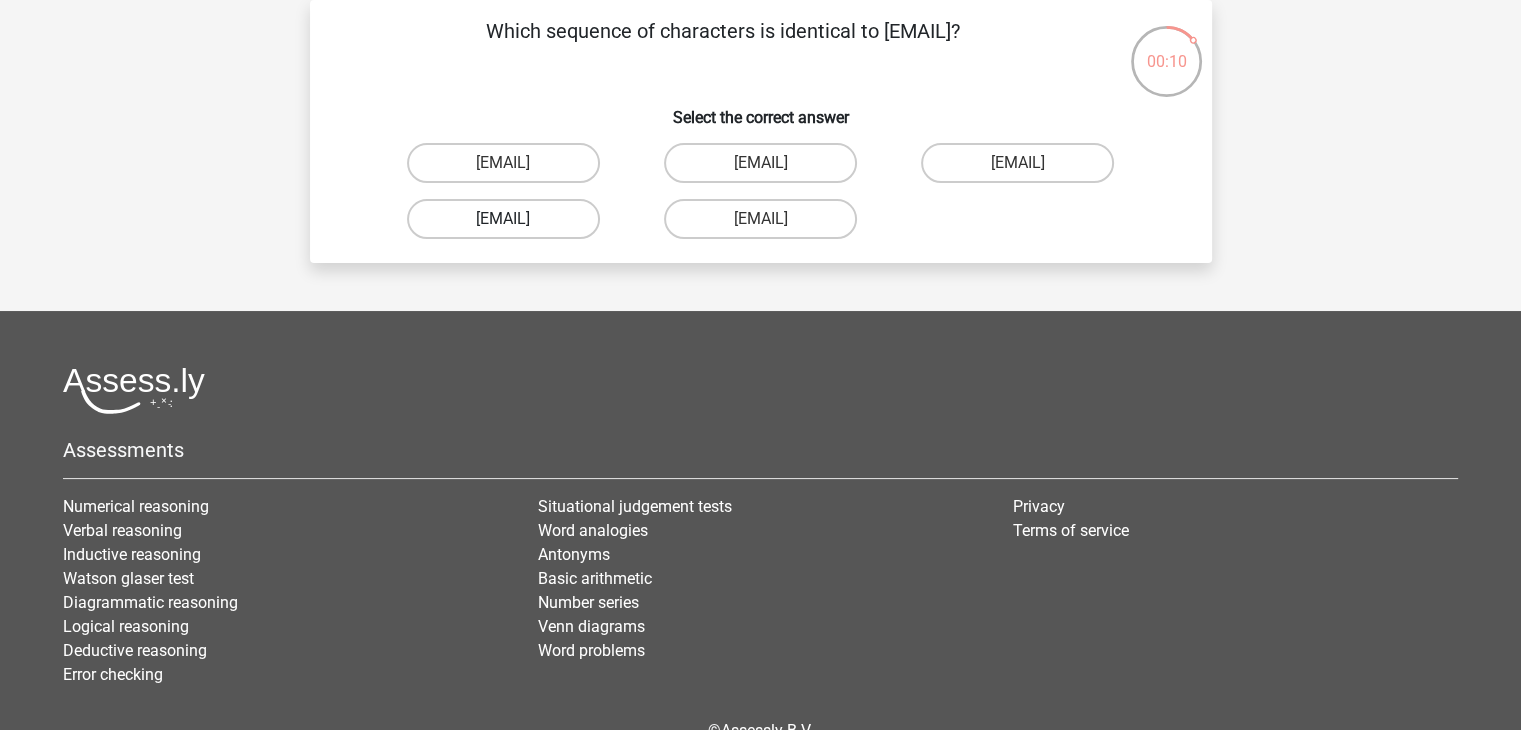 click on "Connor.Paterson@mailme.com" at bounding box center [503, 219] 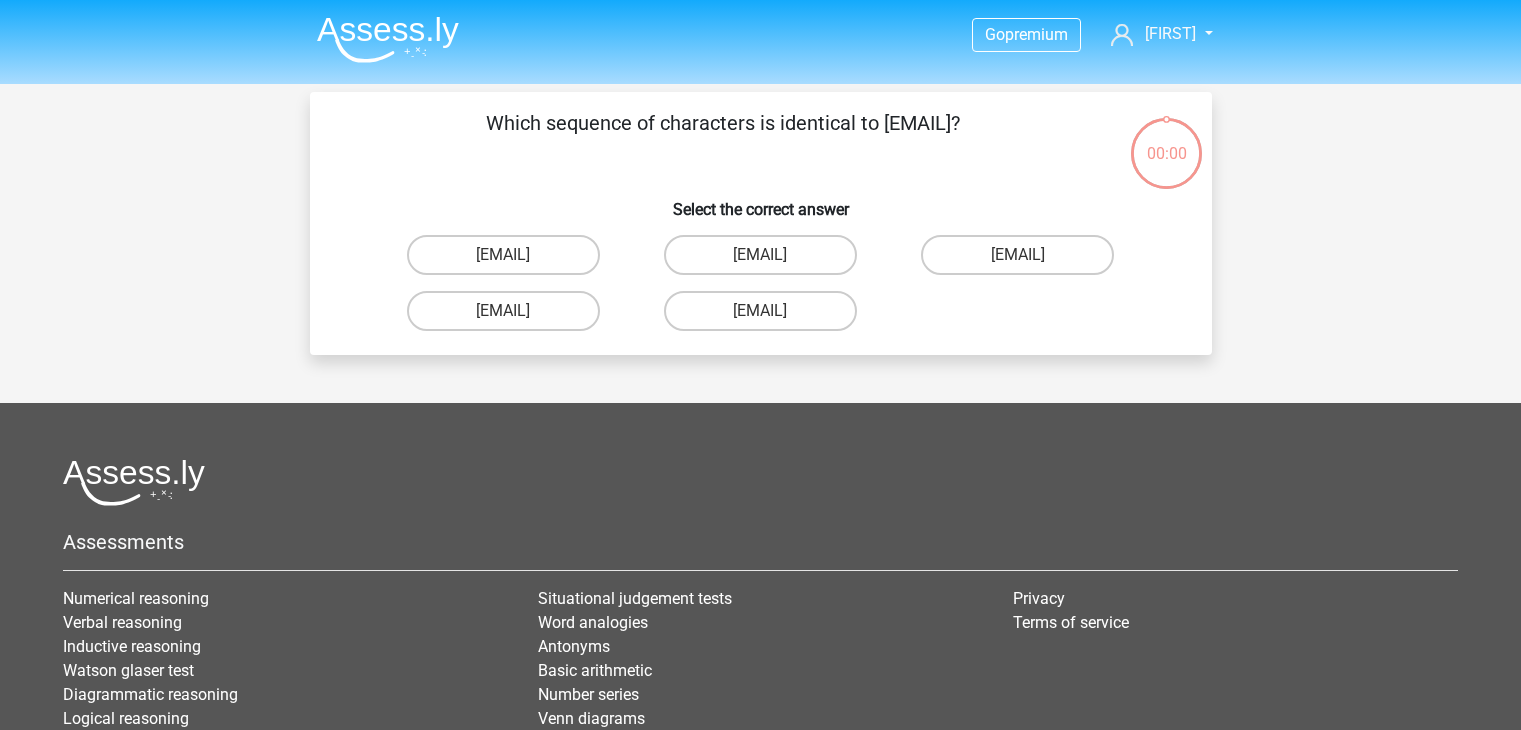 scroll, scrollTop: 92, scrollLeft: 0, axis: vertical 